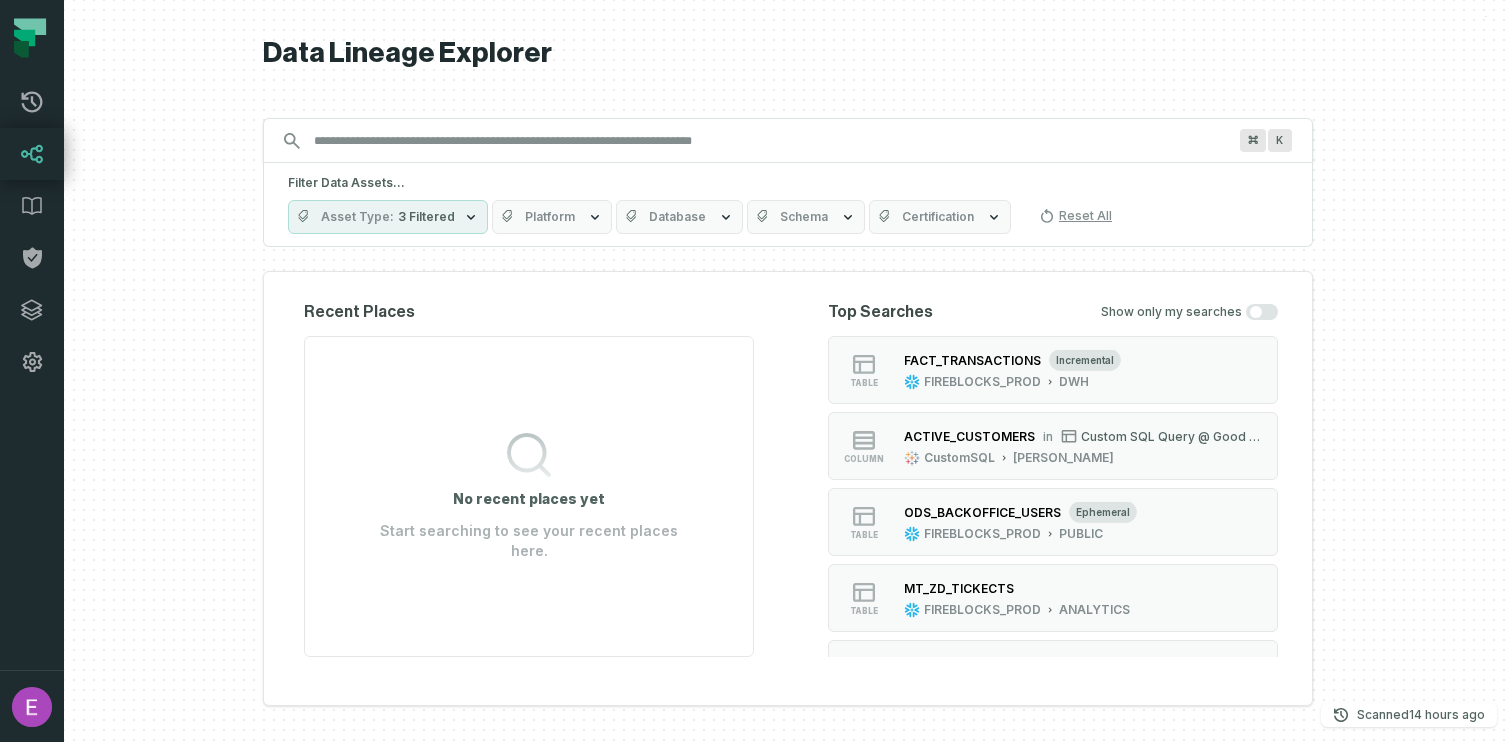 scroll, scrollTop: 0, scrollLeft: 0, axis: both 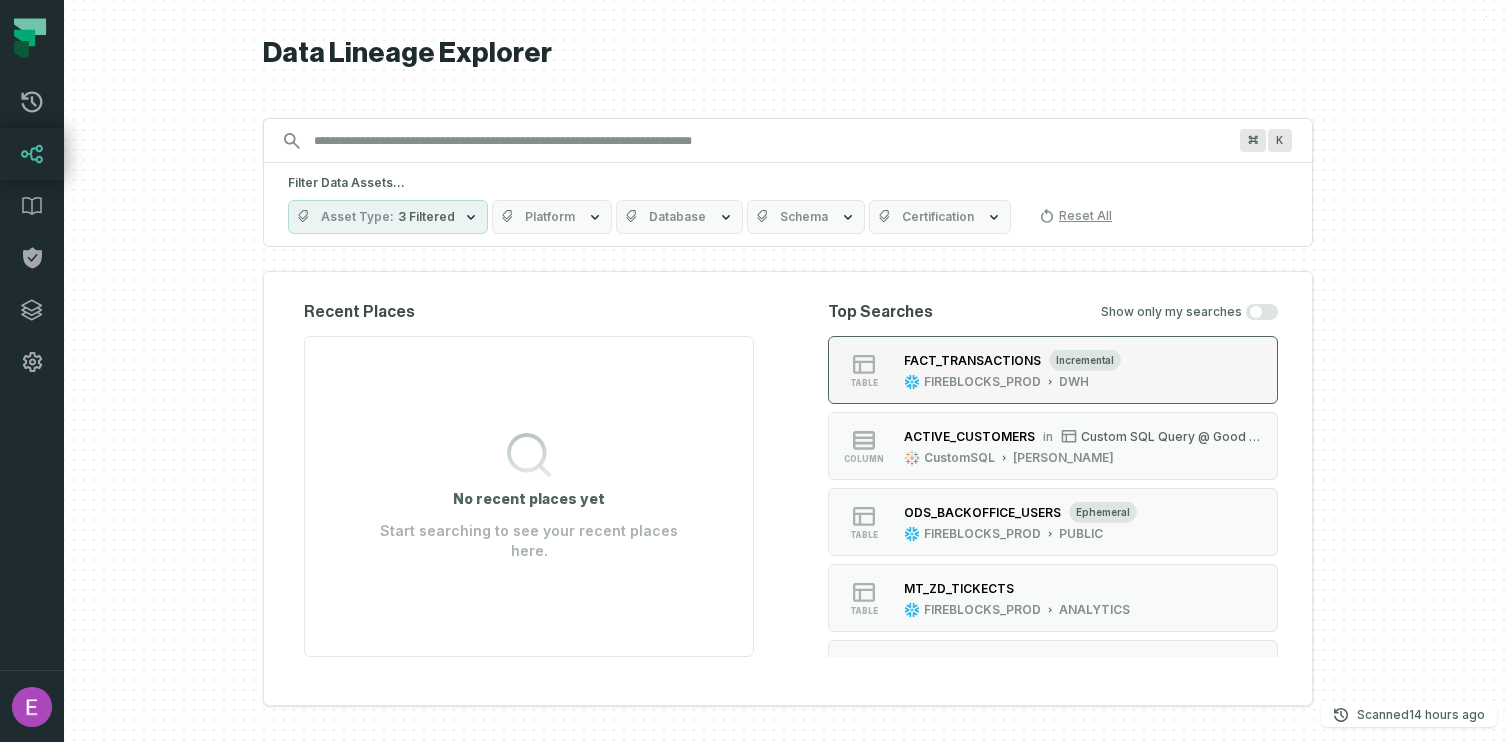 click on "FIREBLOCKS_PROD" at bounding box center (982, 382) 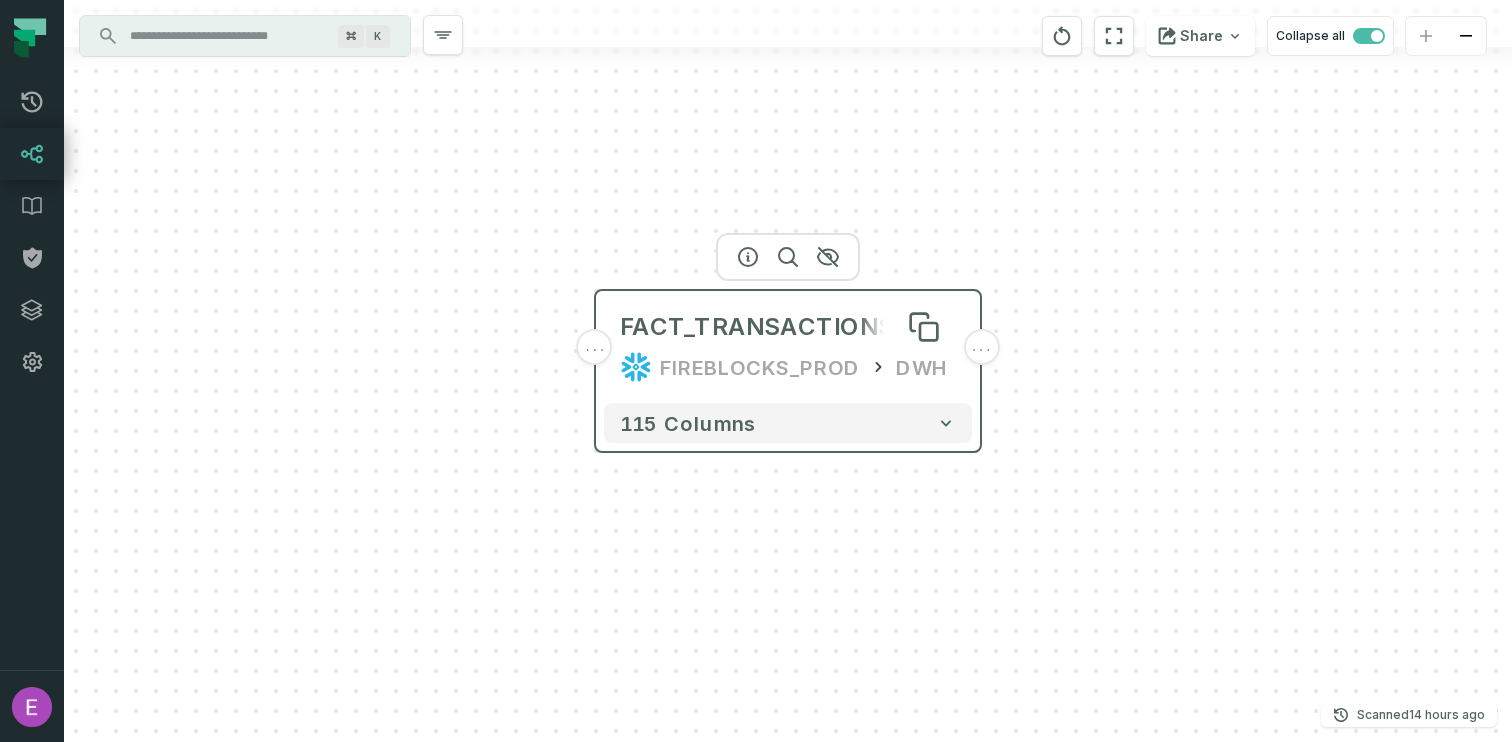 click on "FACT_TRANSACTIONS" at bounding box center [757, 327] 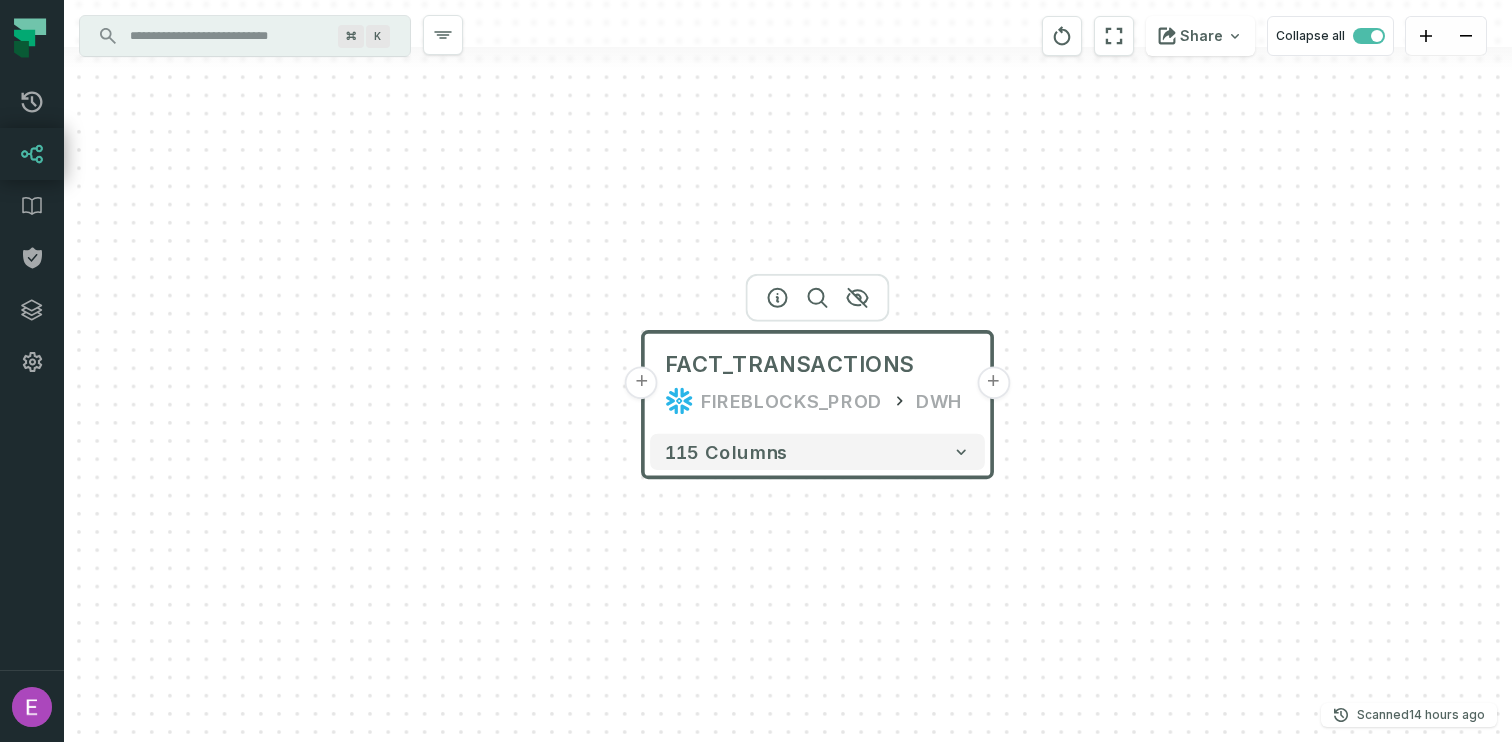 click on "+" at bounding box center [641, 382] 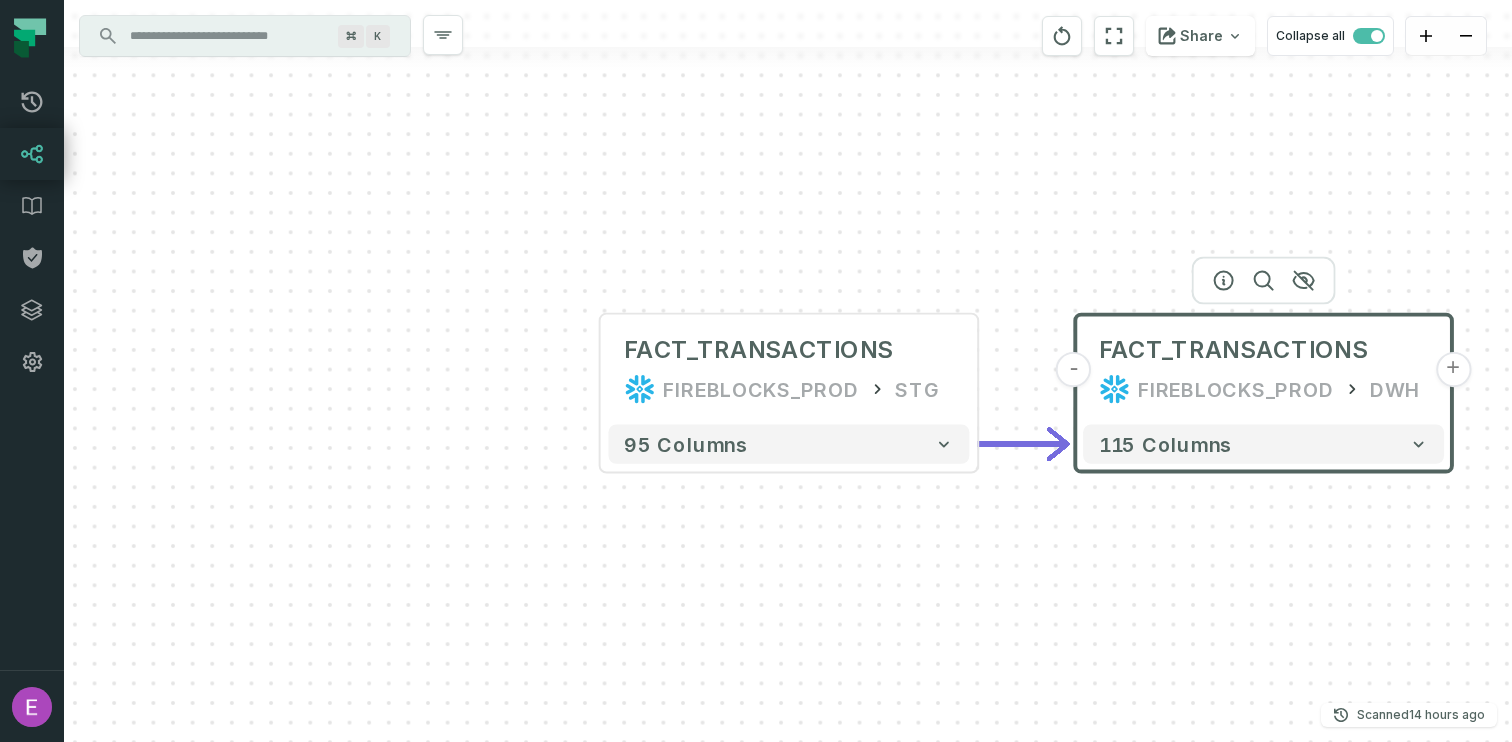 click on "-" at bounding box center (1073, 369) 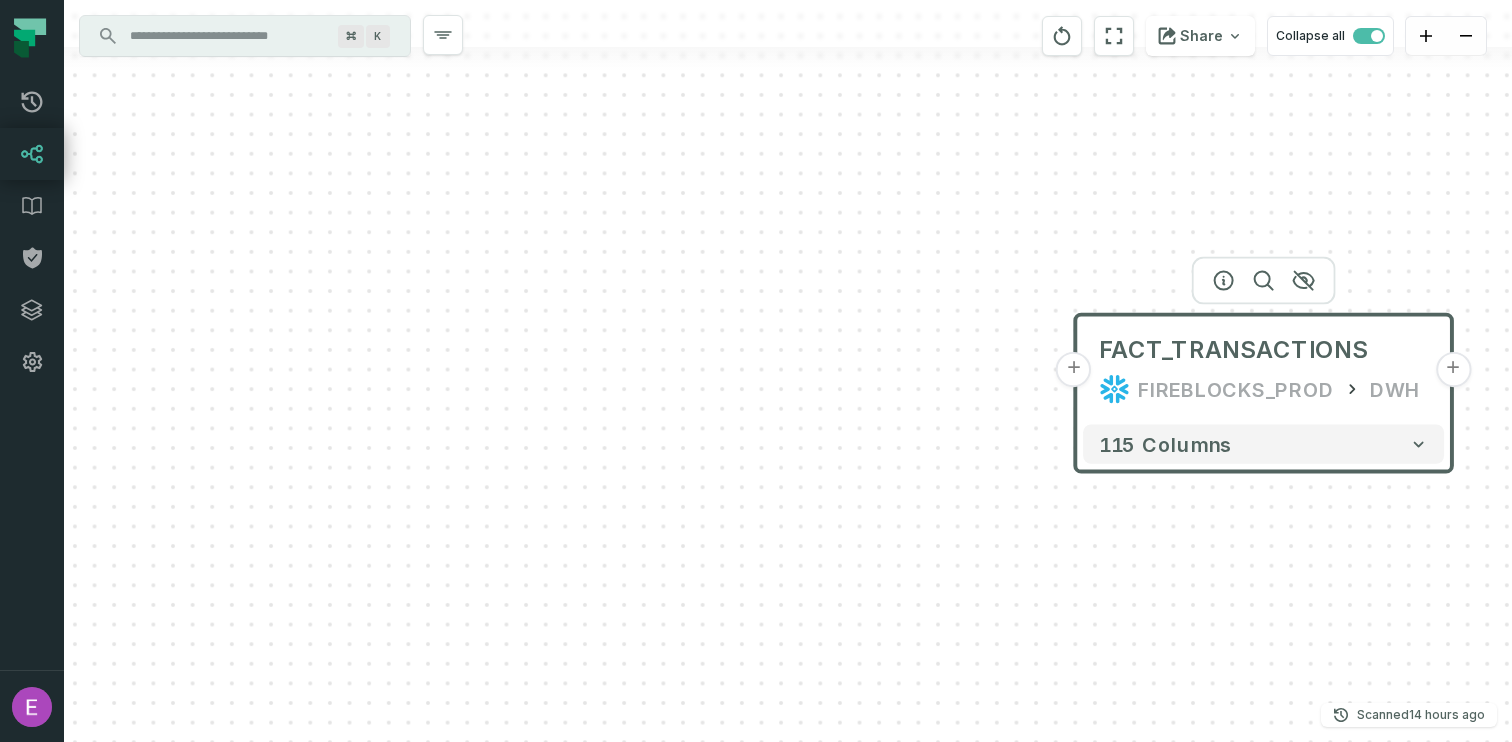 click on "+" at bounding box center (1452, 369) 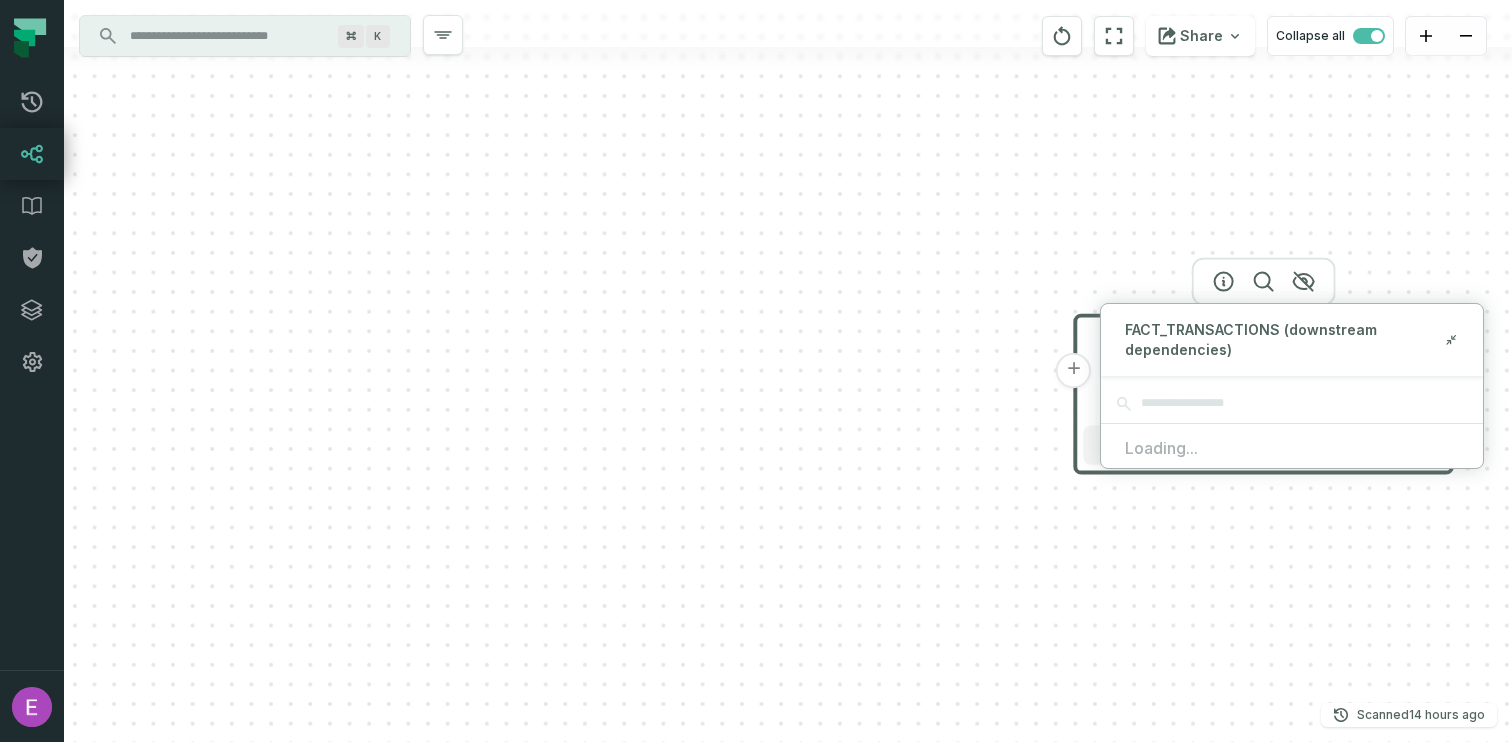 click on "+ FACT_TRANSACTIONS   FIREBLOCKS_PROD DWH + 115 columns" at bounding box center (788, 371) 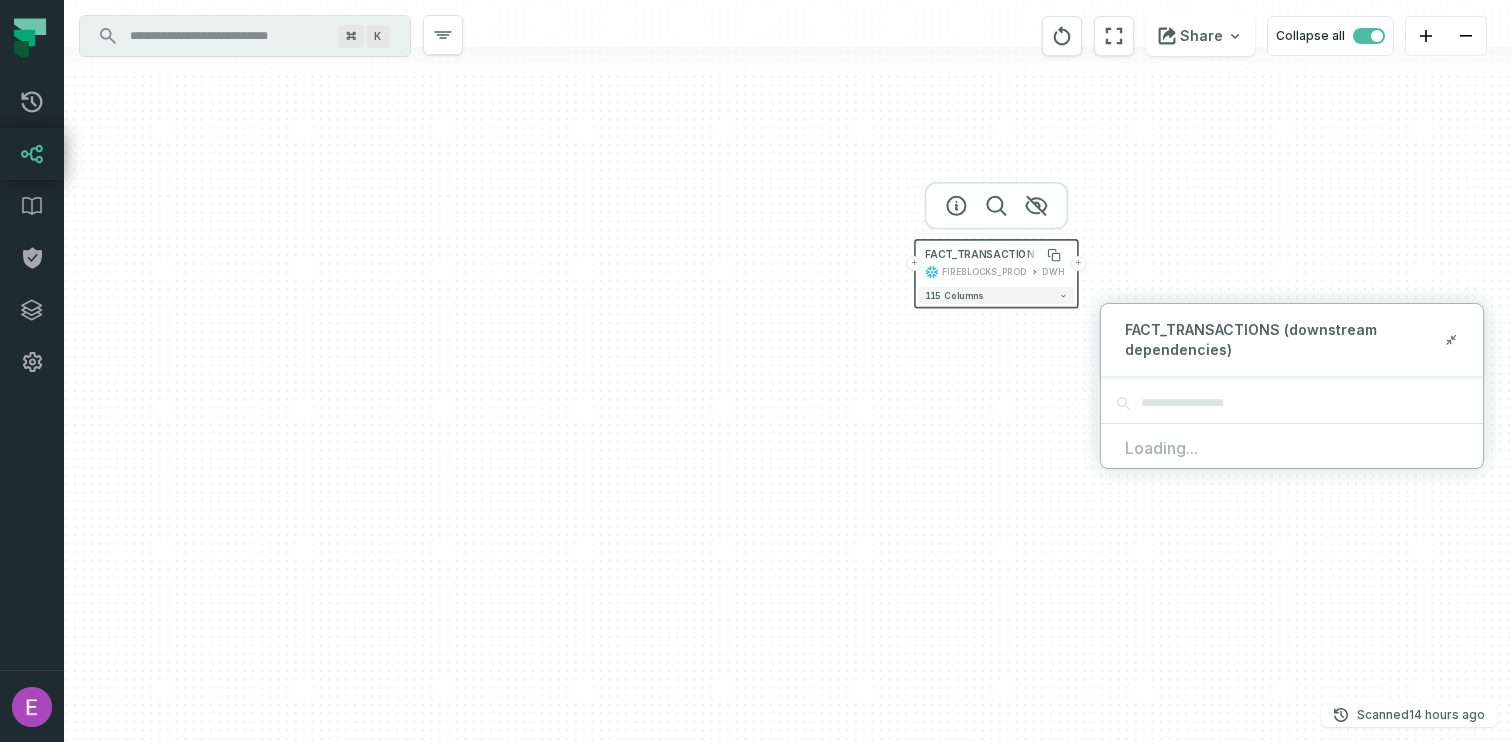 drag, startPoint x: 1376, startPoint y: 254, endPoint x: 939, endPoint y: 252, distance: 437.00458 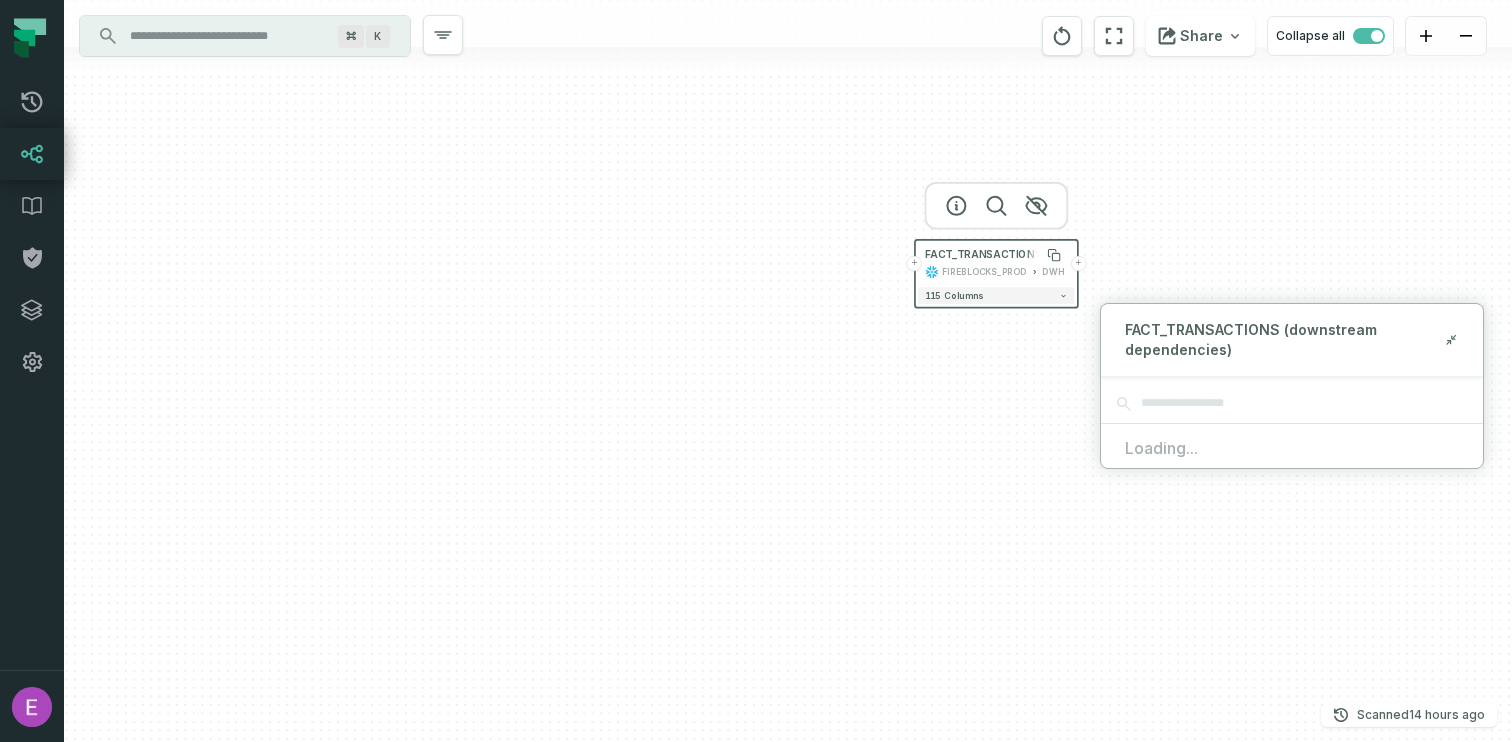 click on "FACT_TRANSACTIONS" at bounding box center (983, 255) 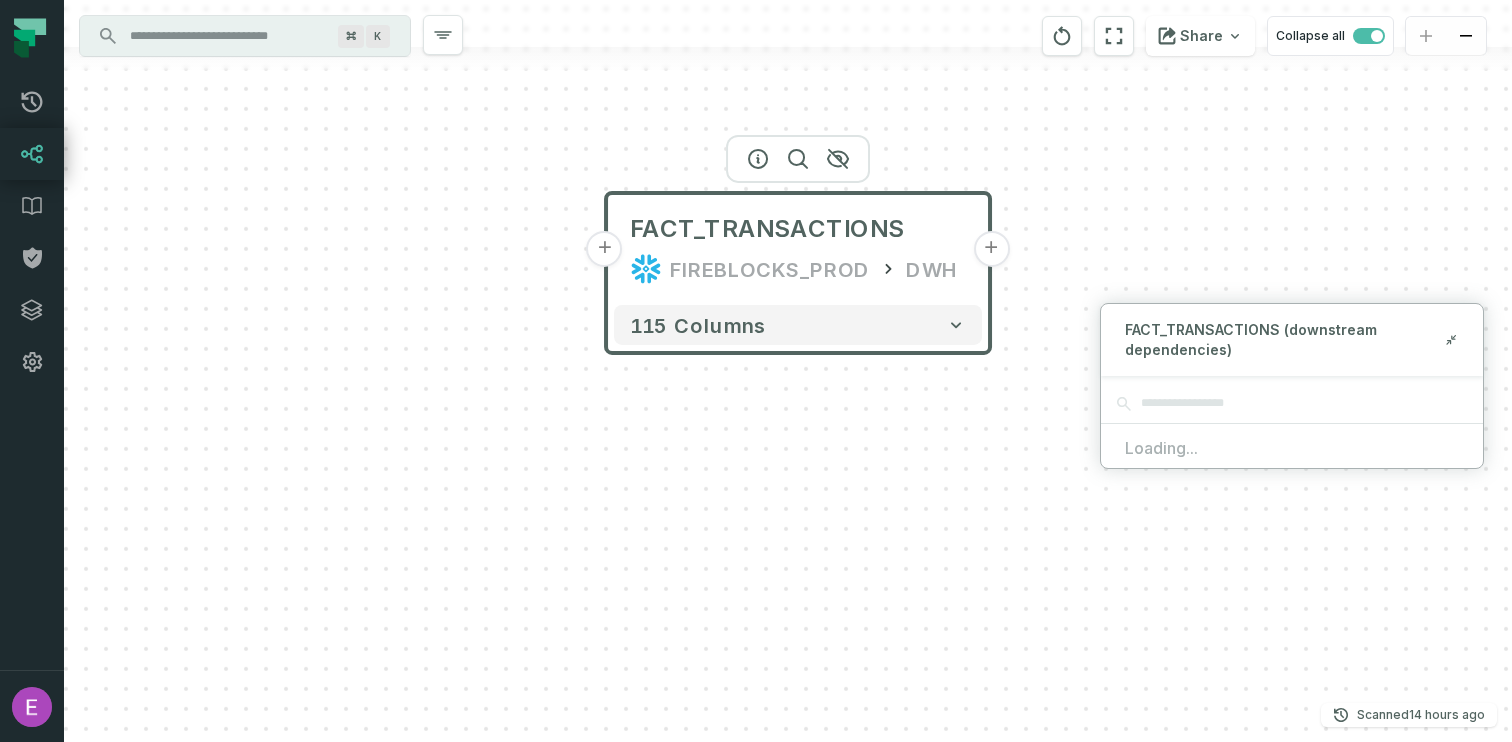click on "+" at bounding box center (991, 249) 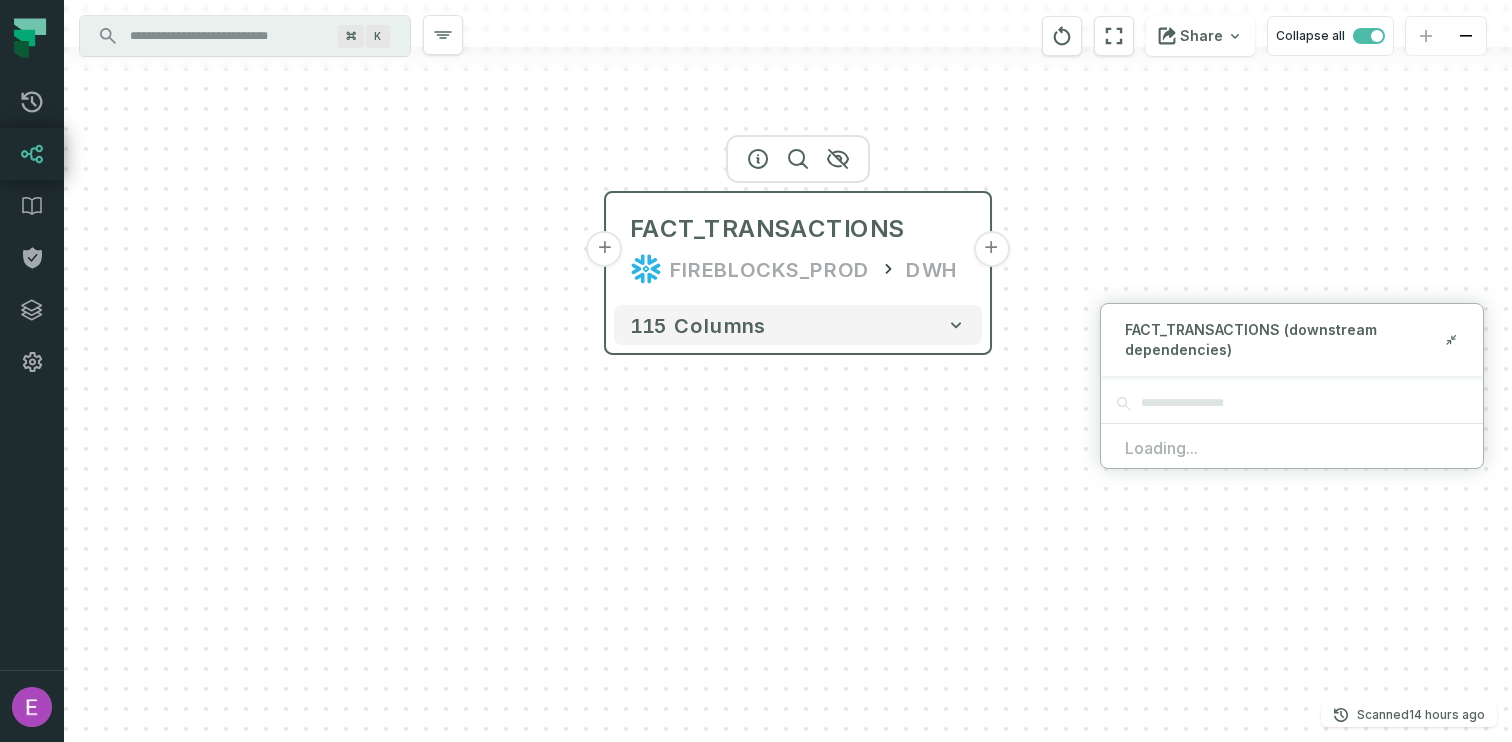 click on "+" at bounding box center (991, 249) 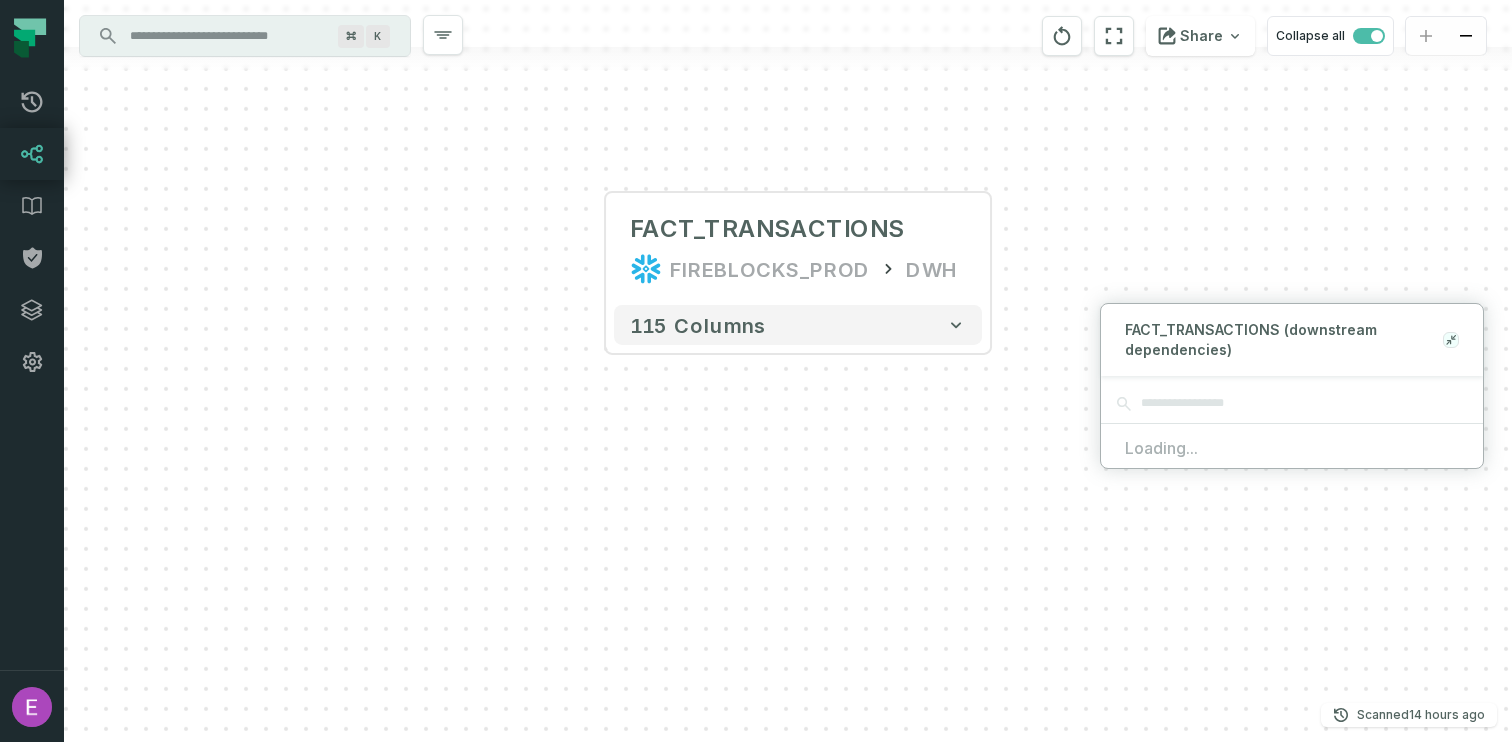 click 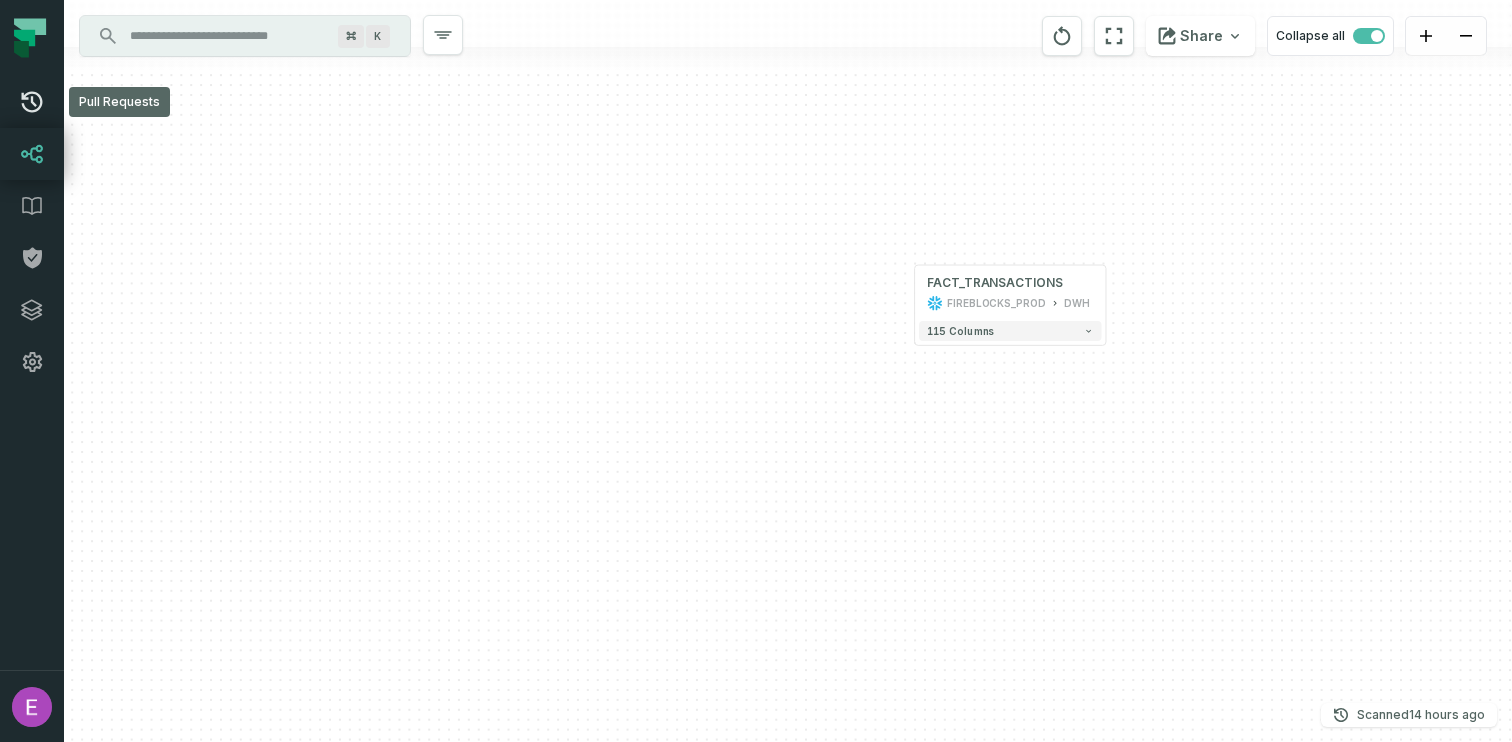 click 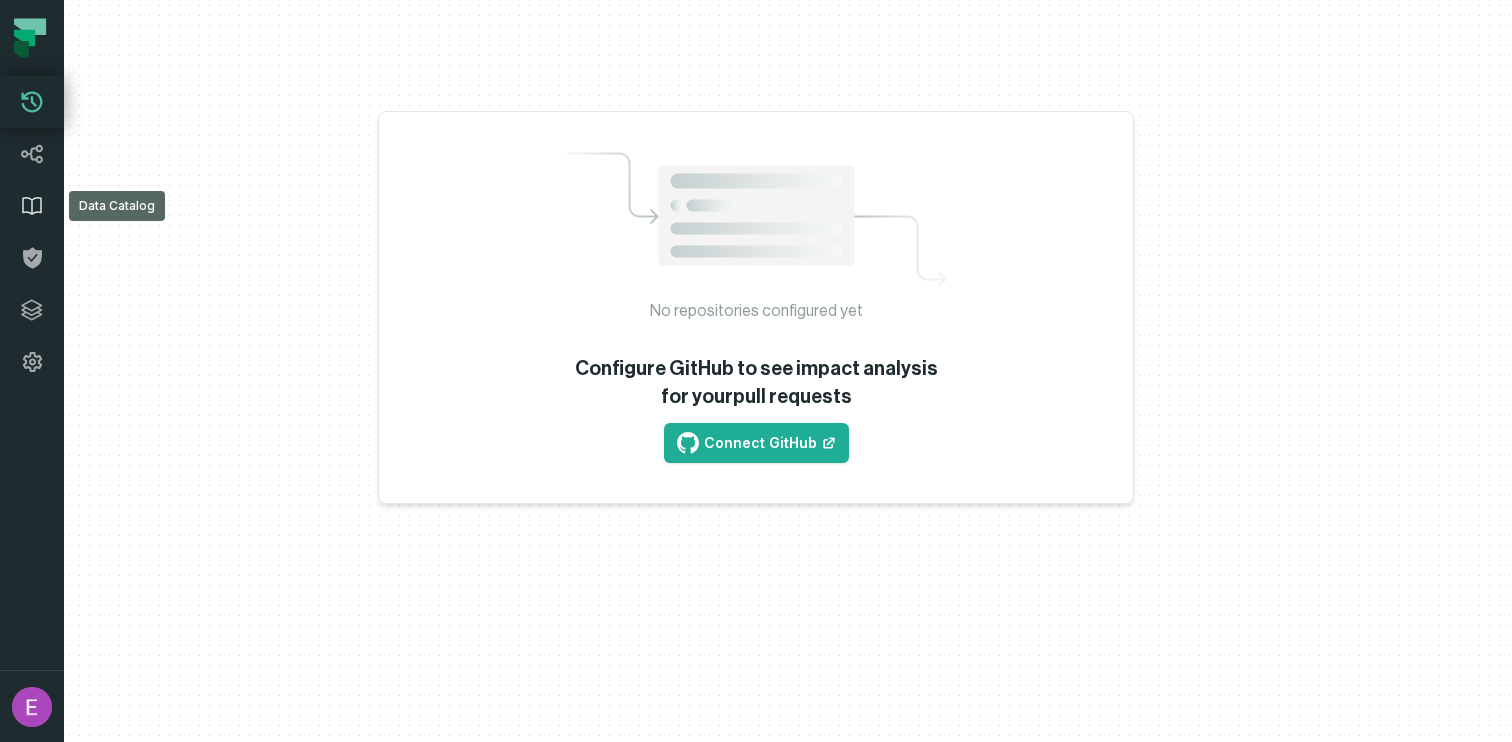 scroll, scrollTop: 0, scrollLeft: 0, axis: both 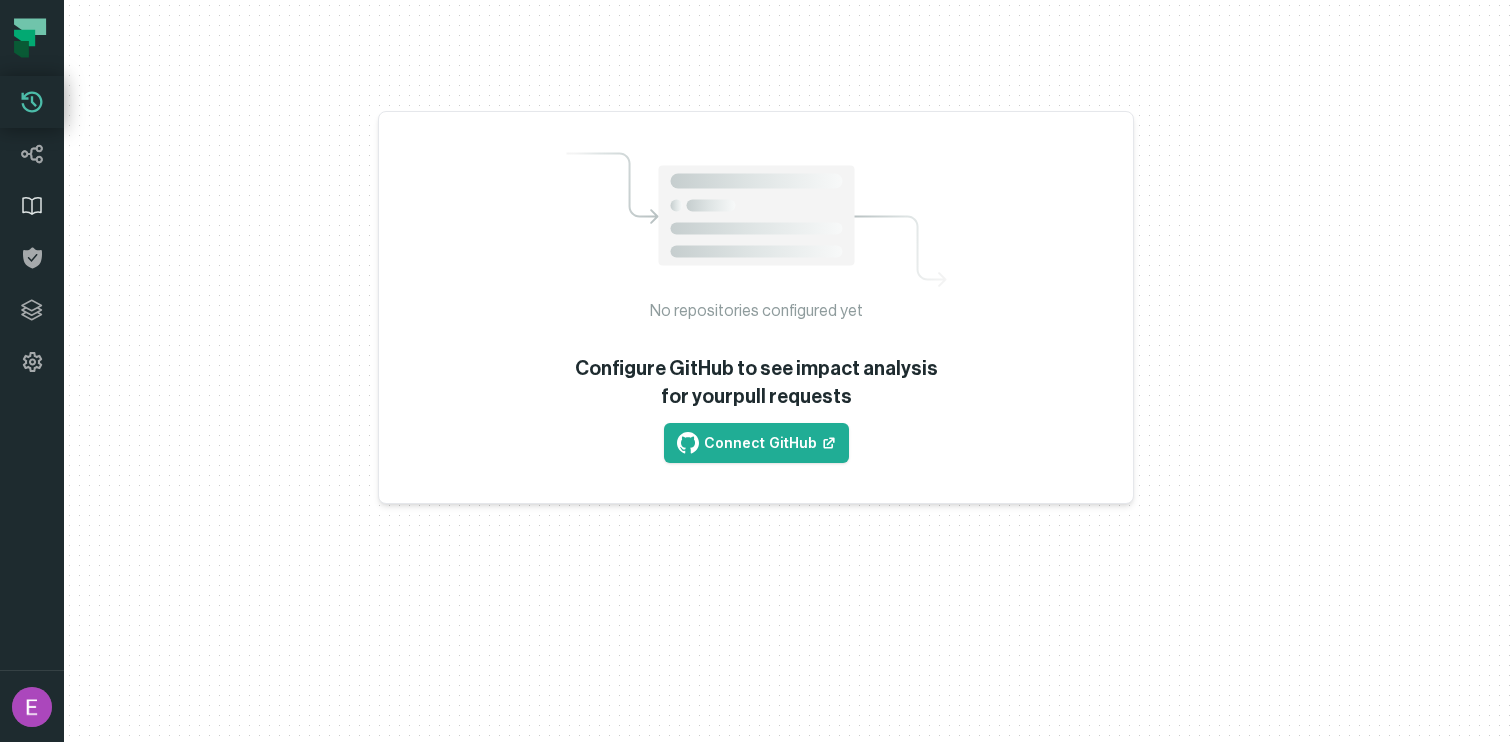 click on "Data Catalog" at bounding box center (32, 206) 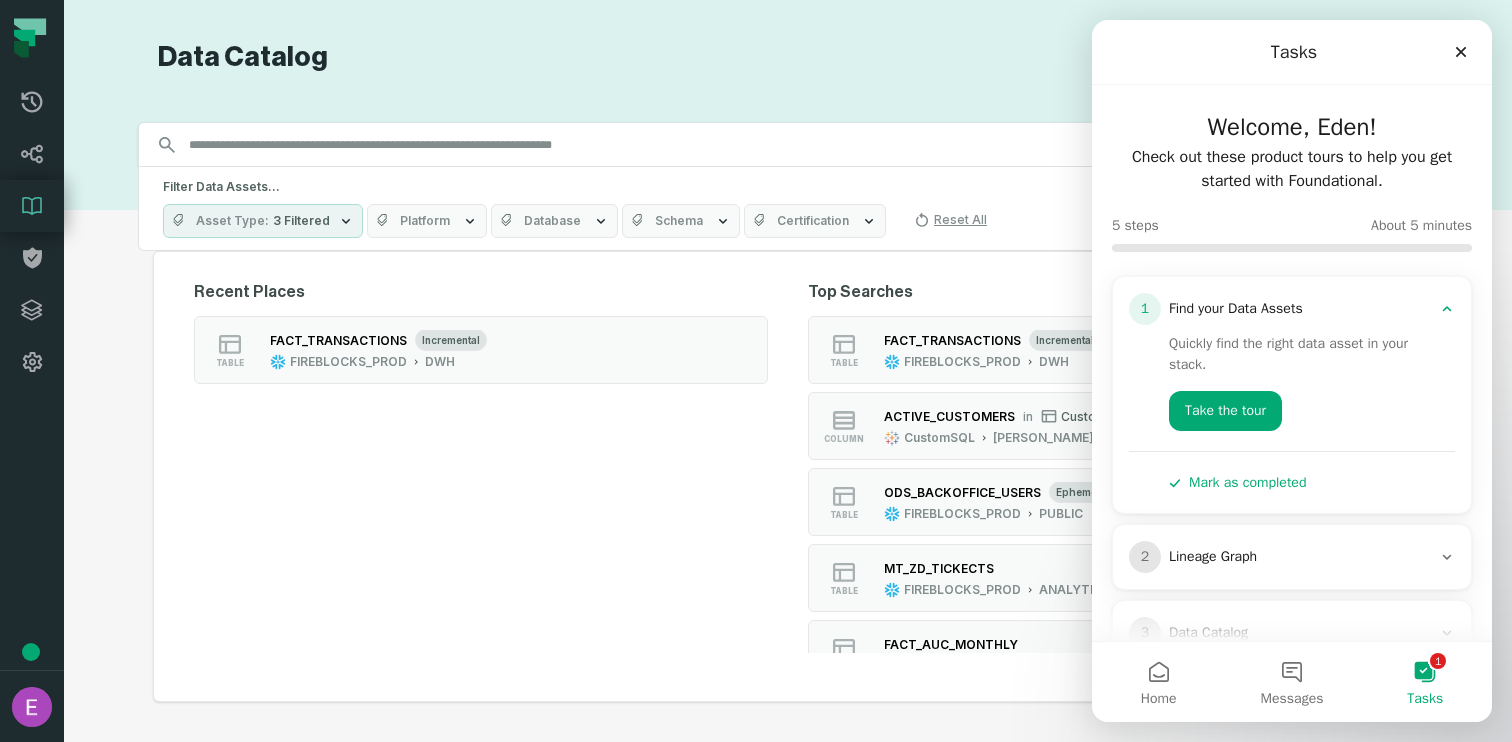 scroll, scrollTop: 0, scrollLeft: 0, axis: both 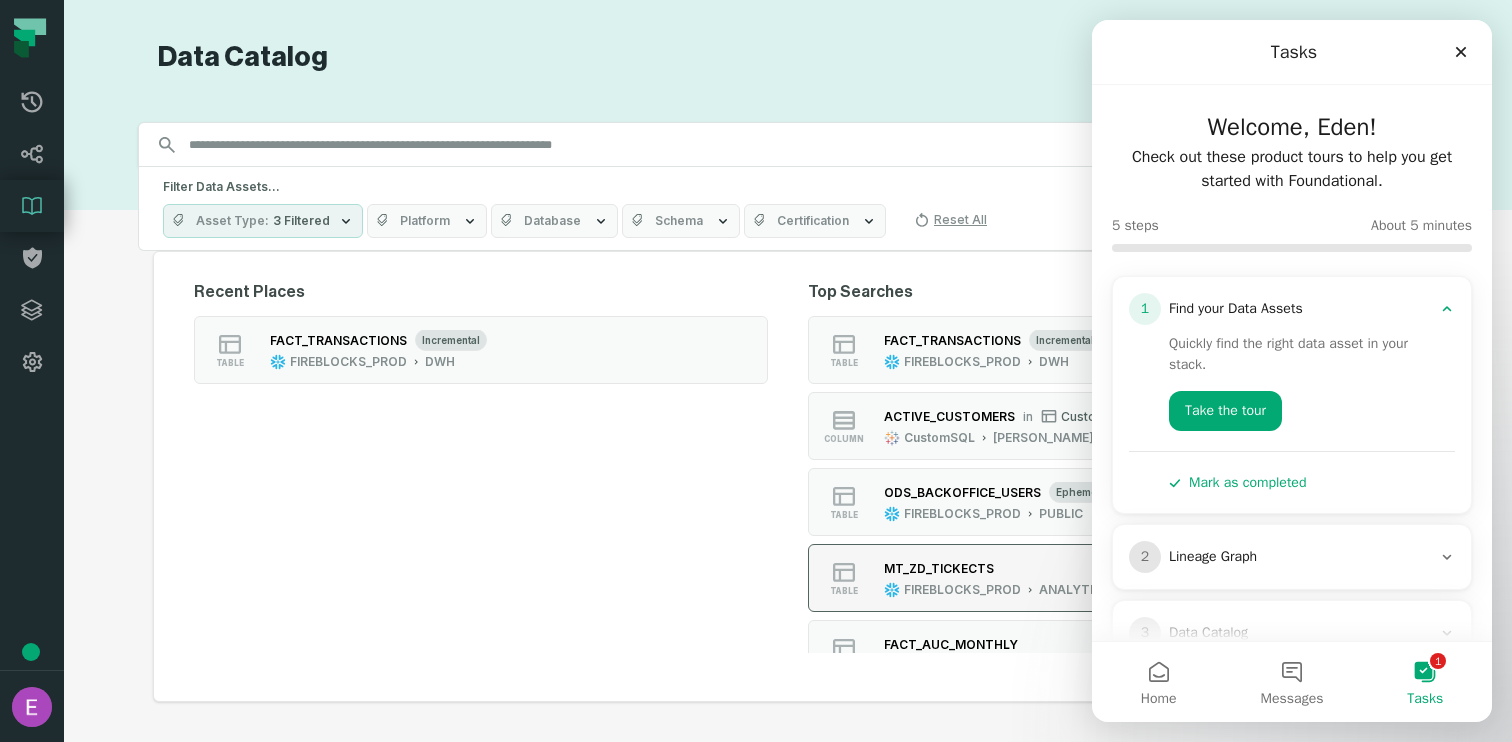 click on "MT_ZD_TICKECTS" at bounding box center (997, 568) 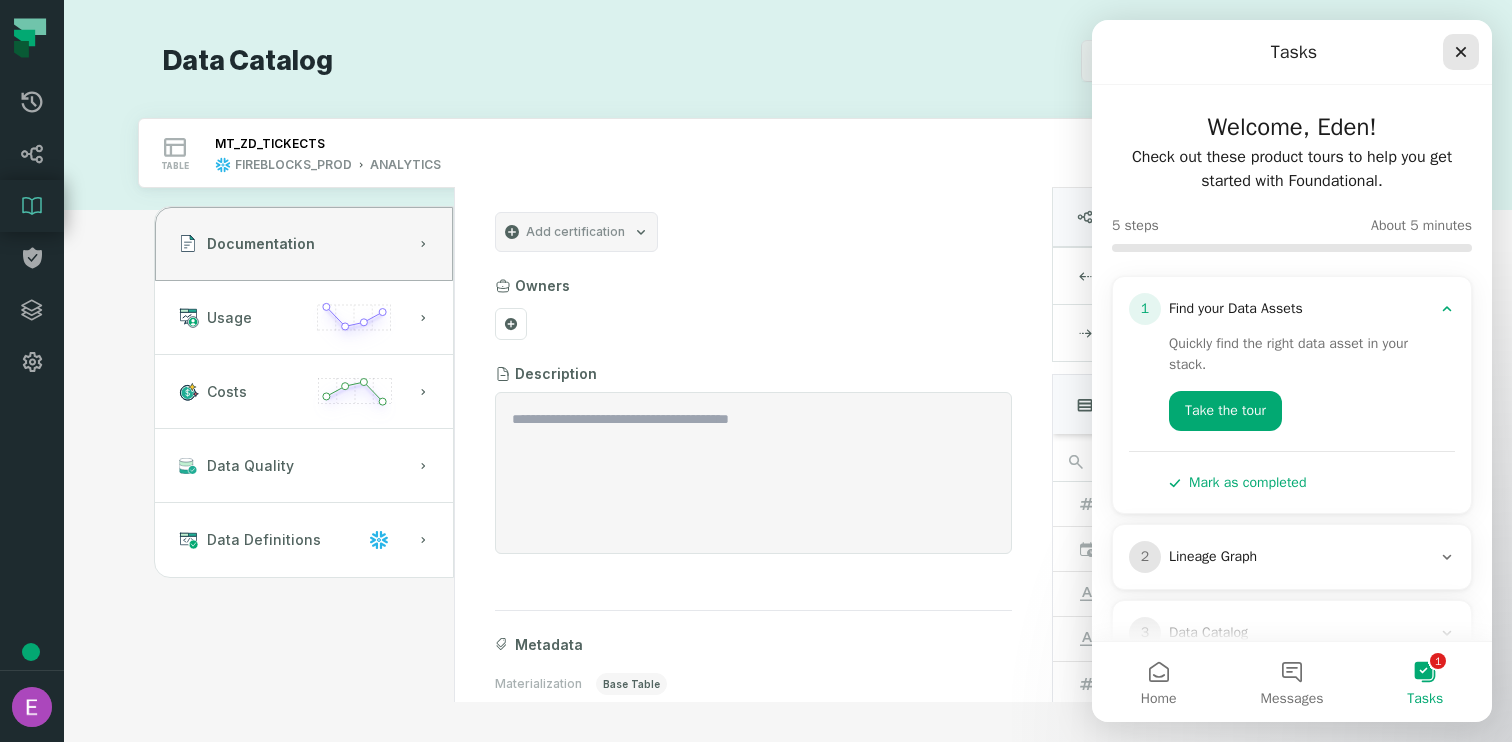 click 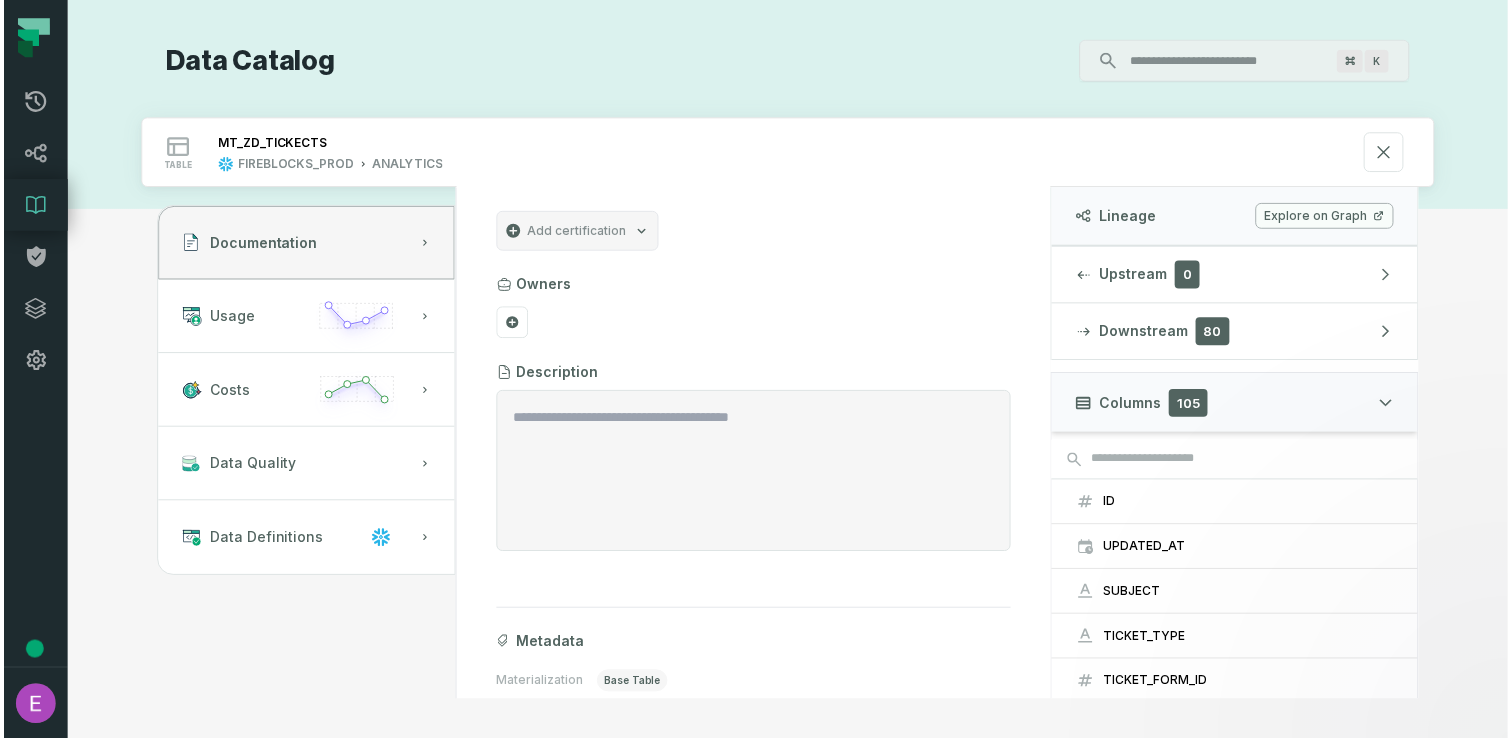 scroll, scrollTop: 0, scrollLeft: 0, axis: both 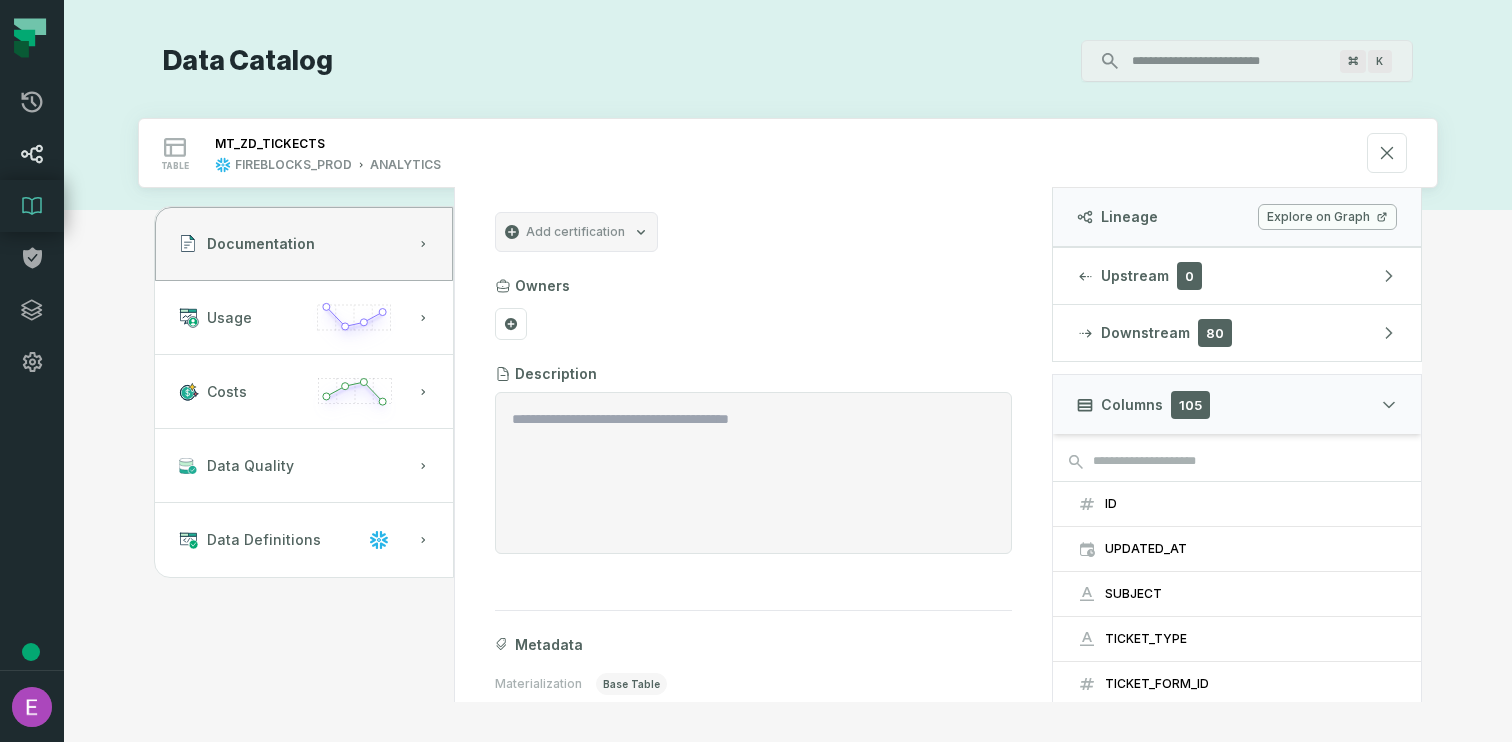 click 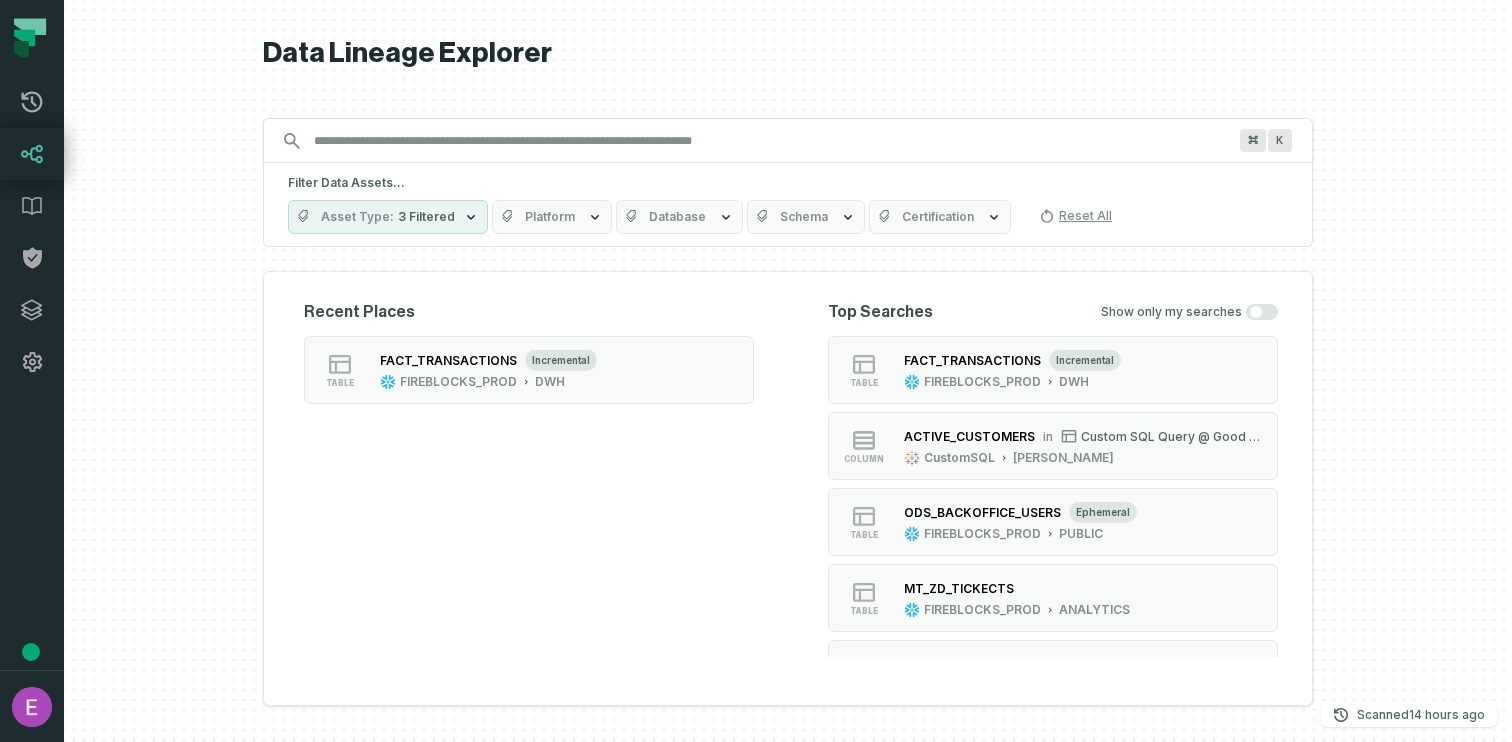 drag, startPoint x: 649, startPoint y: 412, endPoint x: 1008, endPoint y: 664, distance: 438.61716 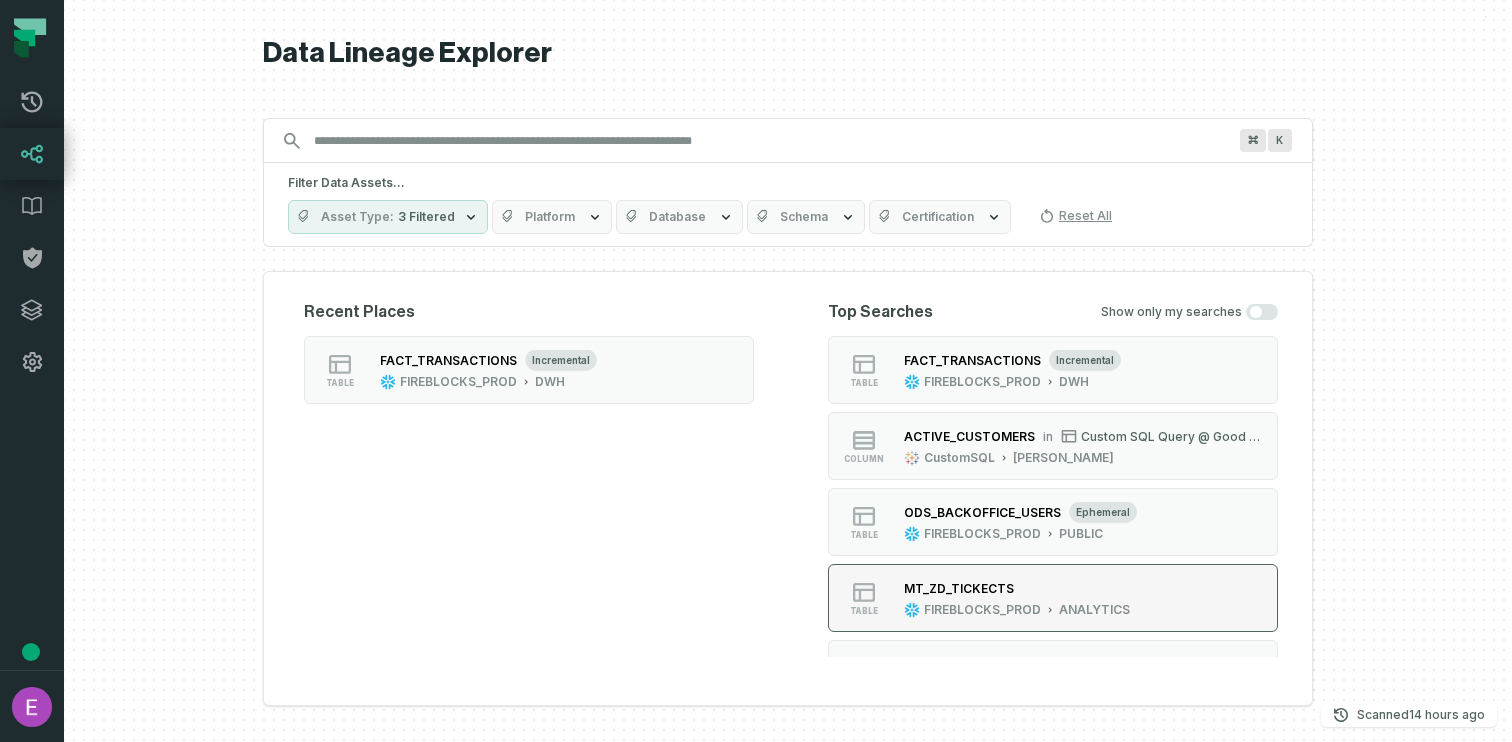 click on "MT_ZD_TICKECTS FIREBLOCKS_PROD ANALYTICS" at bounding box center (1017, 598) 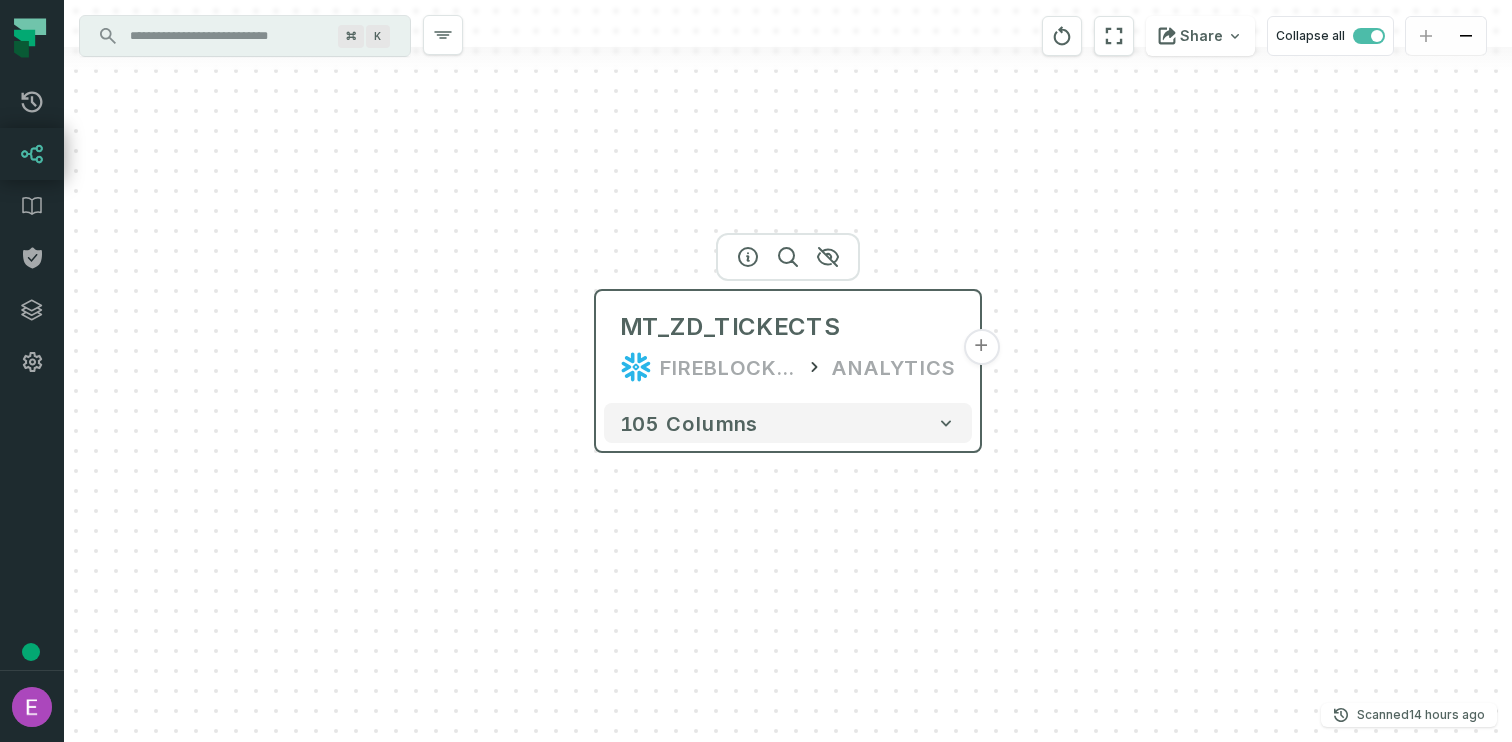 click 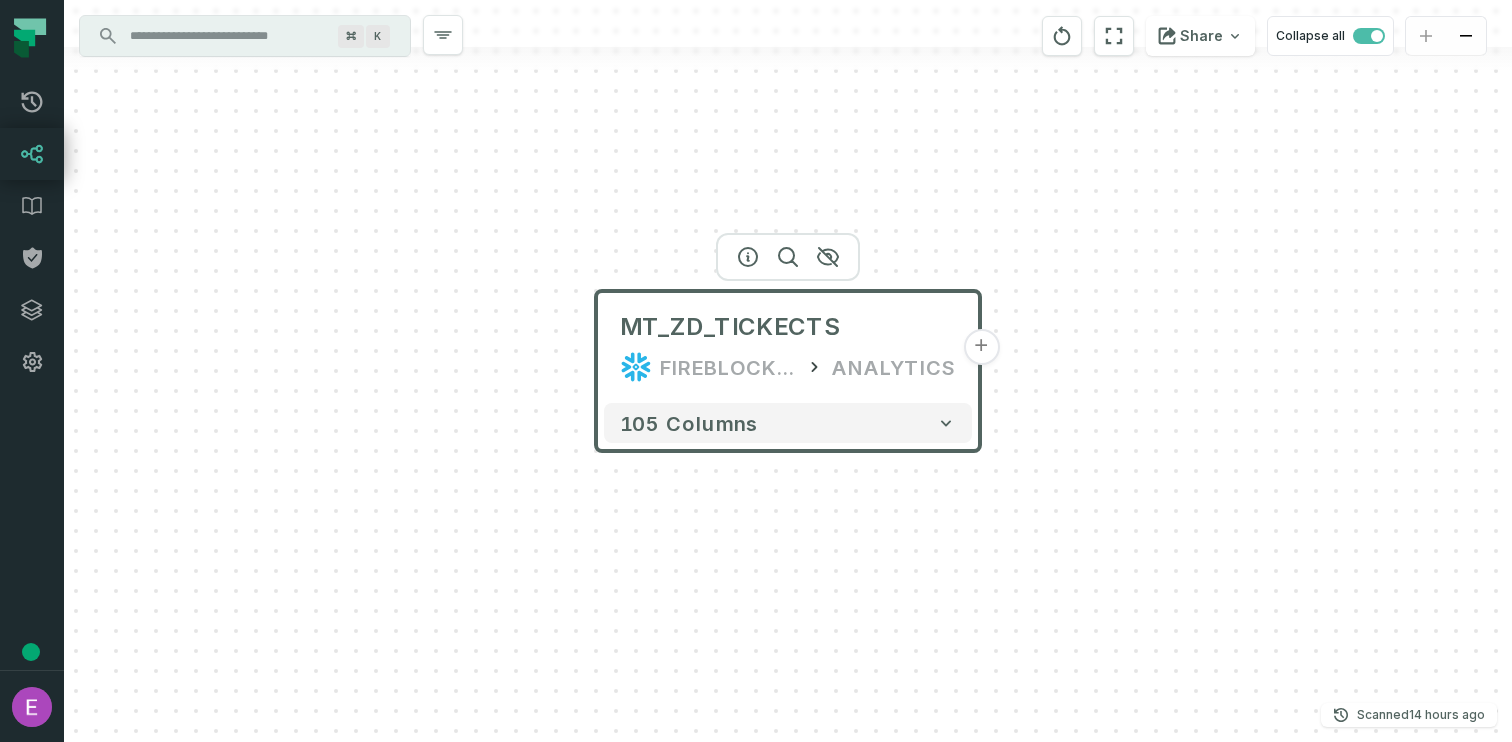 click on "+" at bounding box center [981, 347] 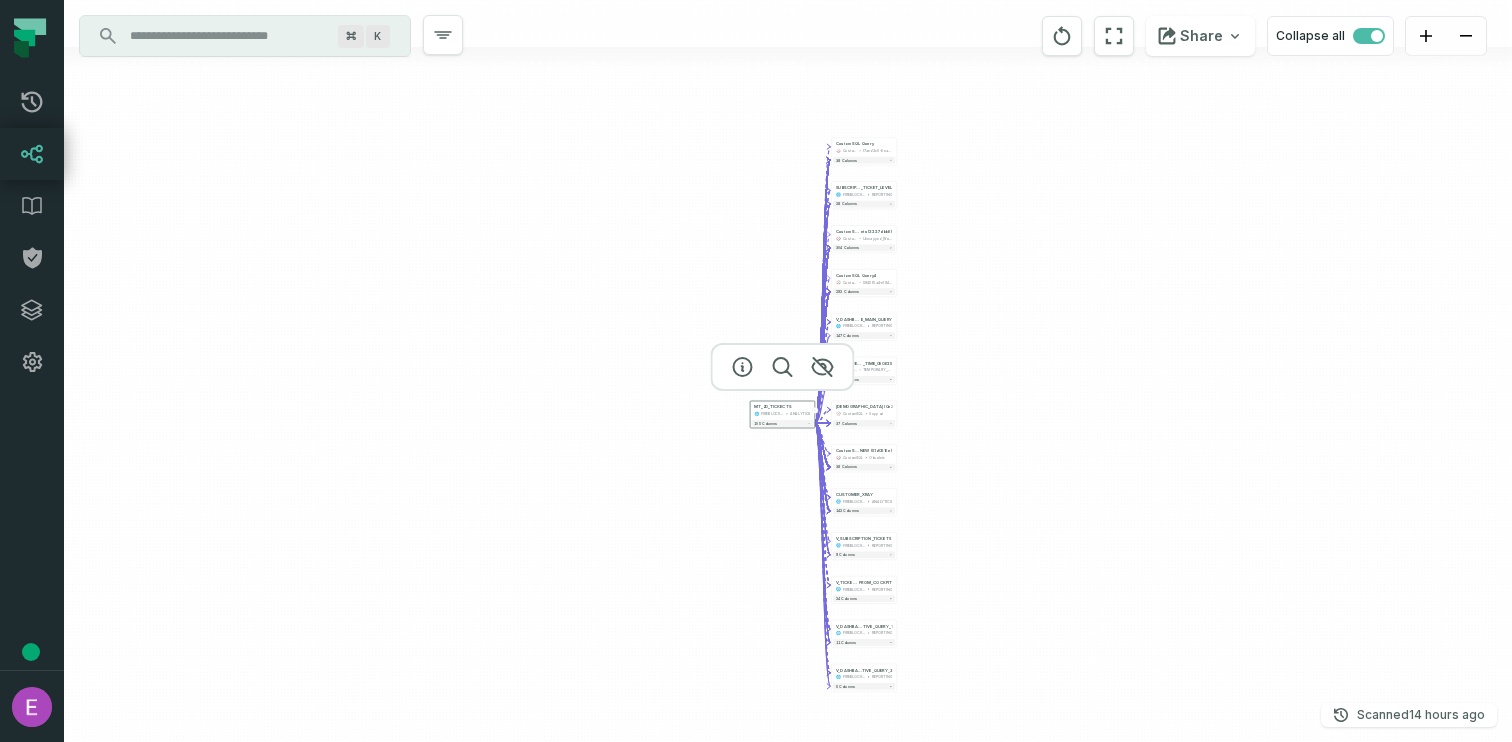 click on "FIREBLOCKS_PROD" at bounding box center (772, 413) 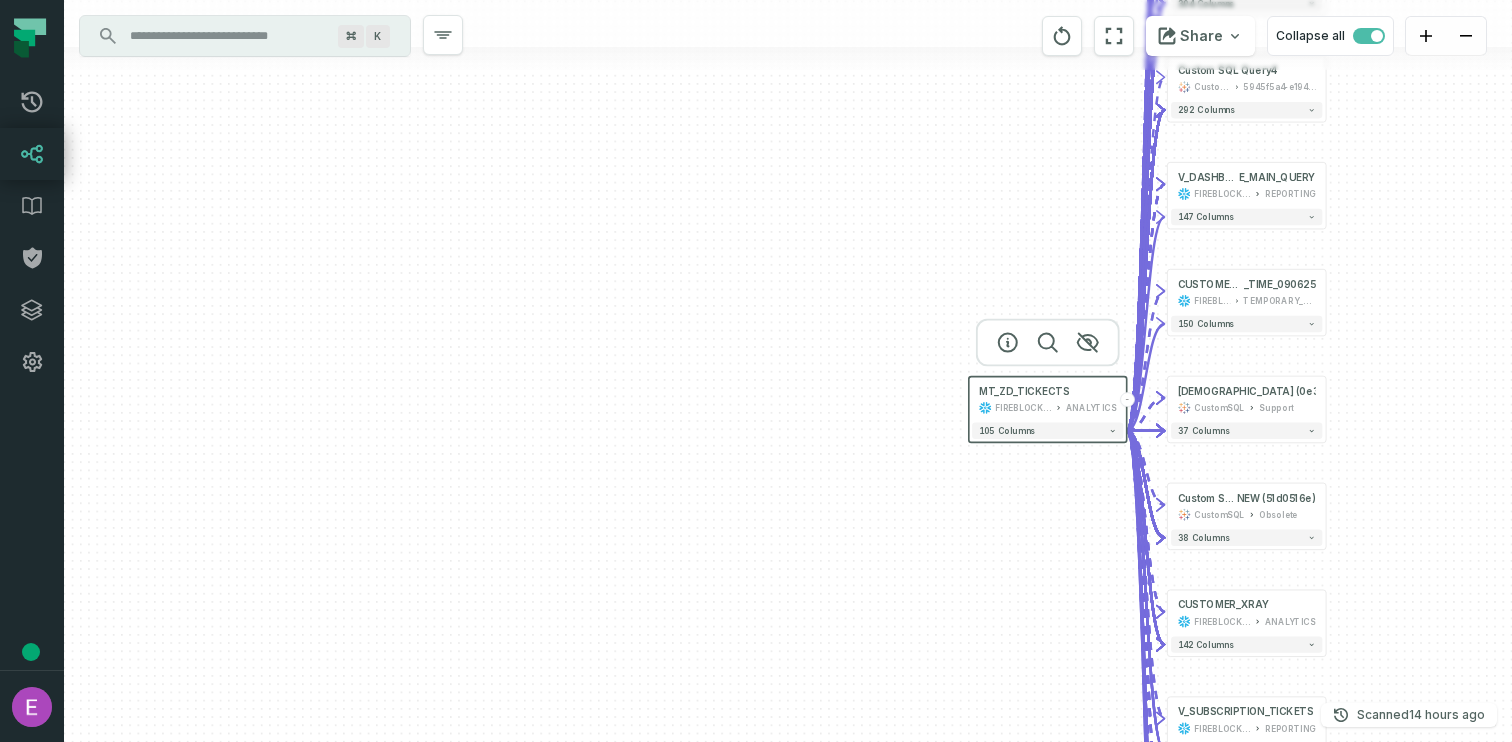 click on "105 columns" at bounding box center [1048, 430] 